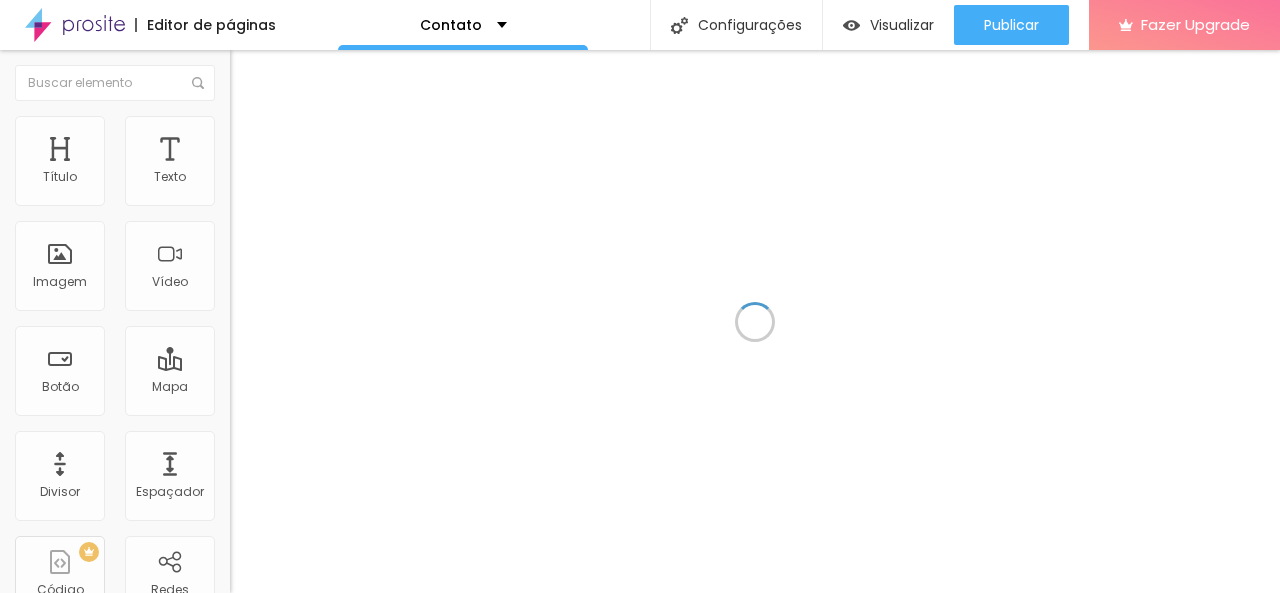 scroll, scrollTop: 0, scrollLeft: 0, axis: both 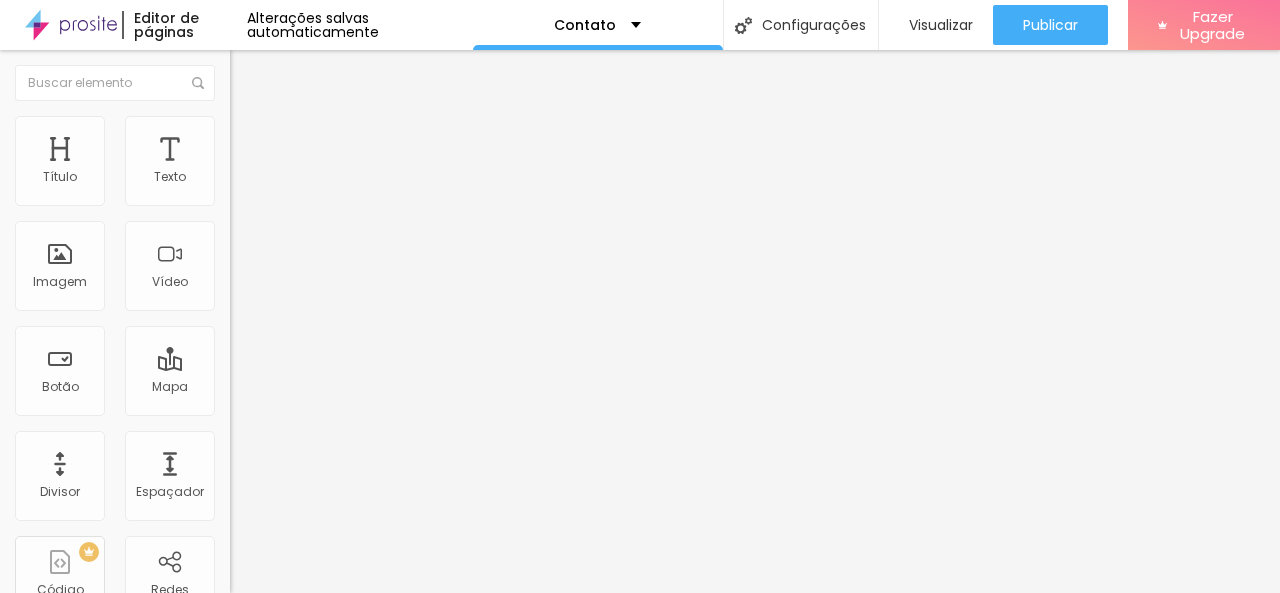 click at bounding box center (253, 73) 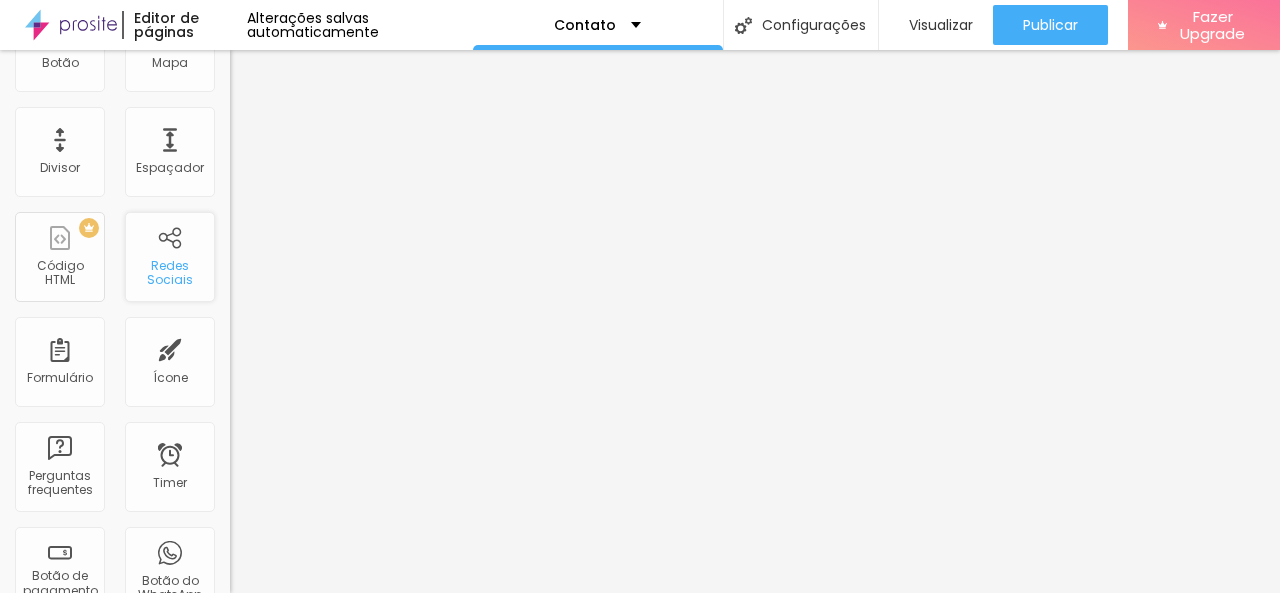 scroll, scrollTop: 348, scrollLeft: 0, axis: vertical 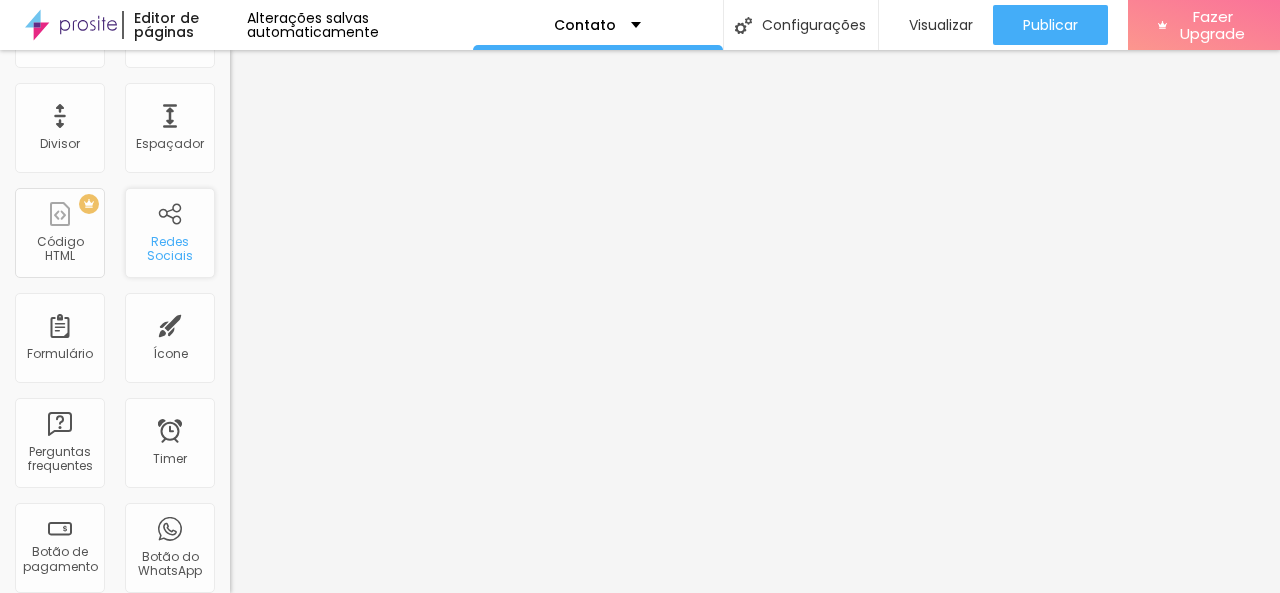 click on "Redes Sociais" at bounding box center (169, 249) 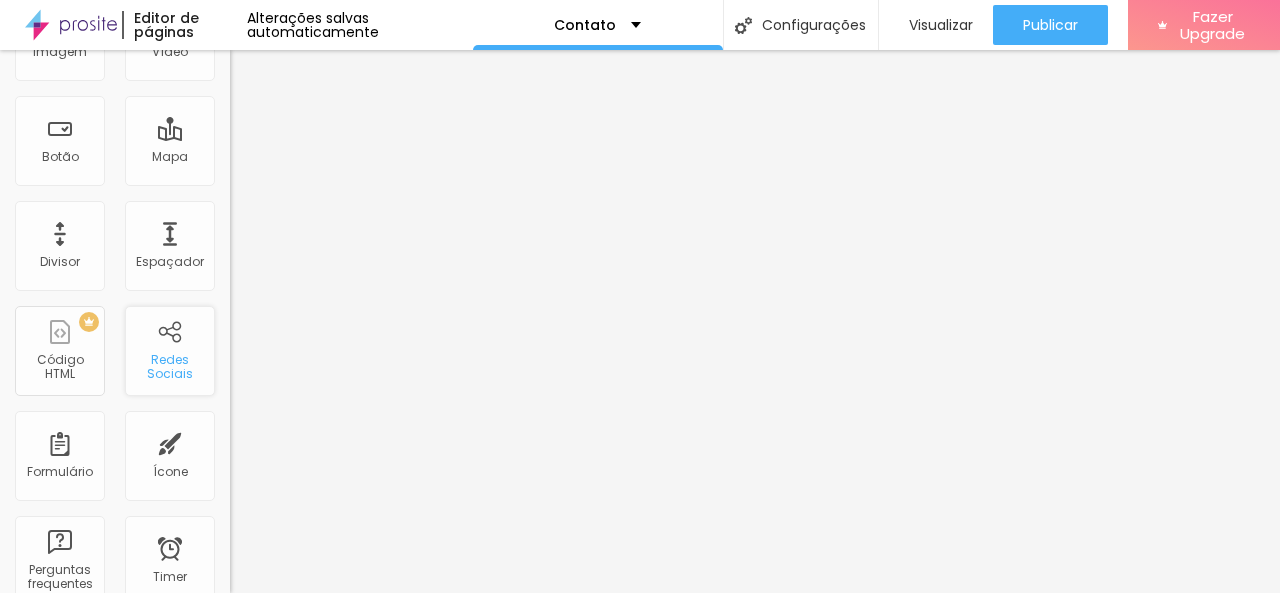 scroll, scrollTop: 0, scrollLeft: 0, axis: both 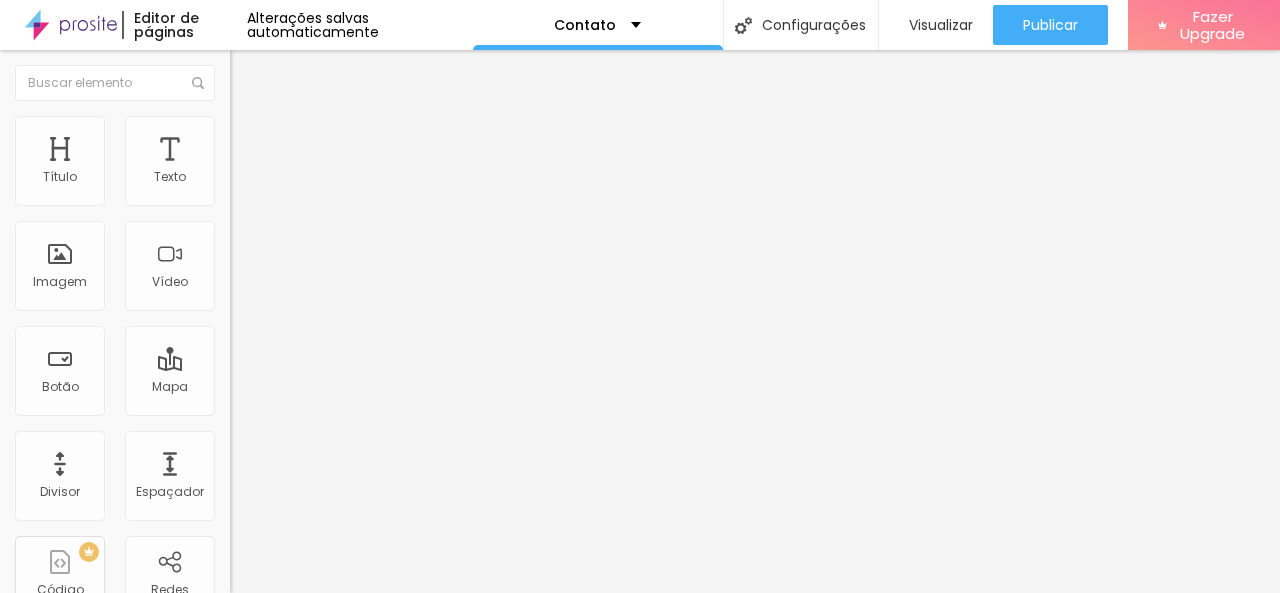 click at bounding box center [237, 209] 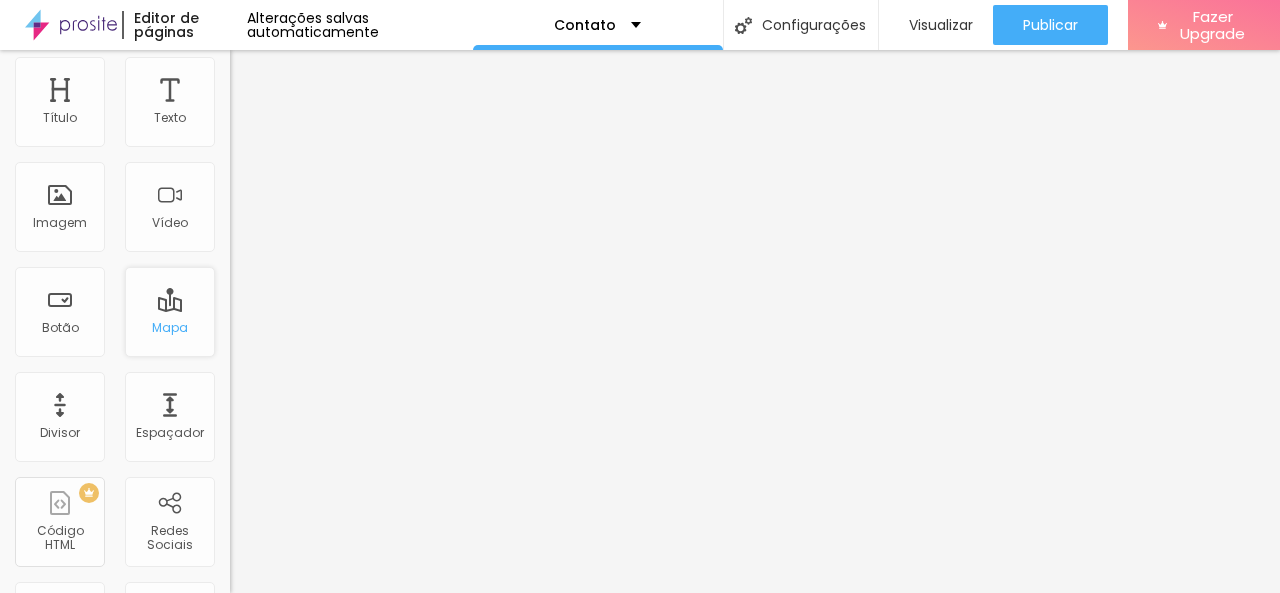 scroll, scrollTop: 0, scrollLeft: 0, axis: both 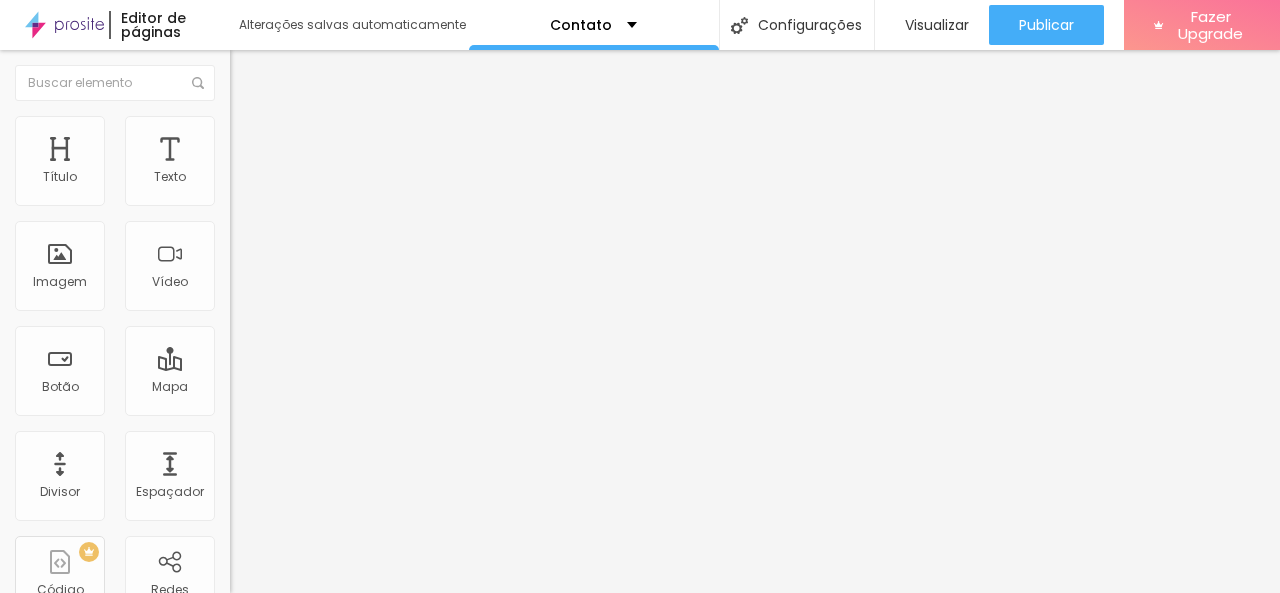 click on "Instagram" at bounding box center (345, 410) 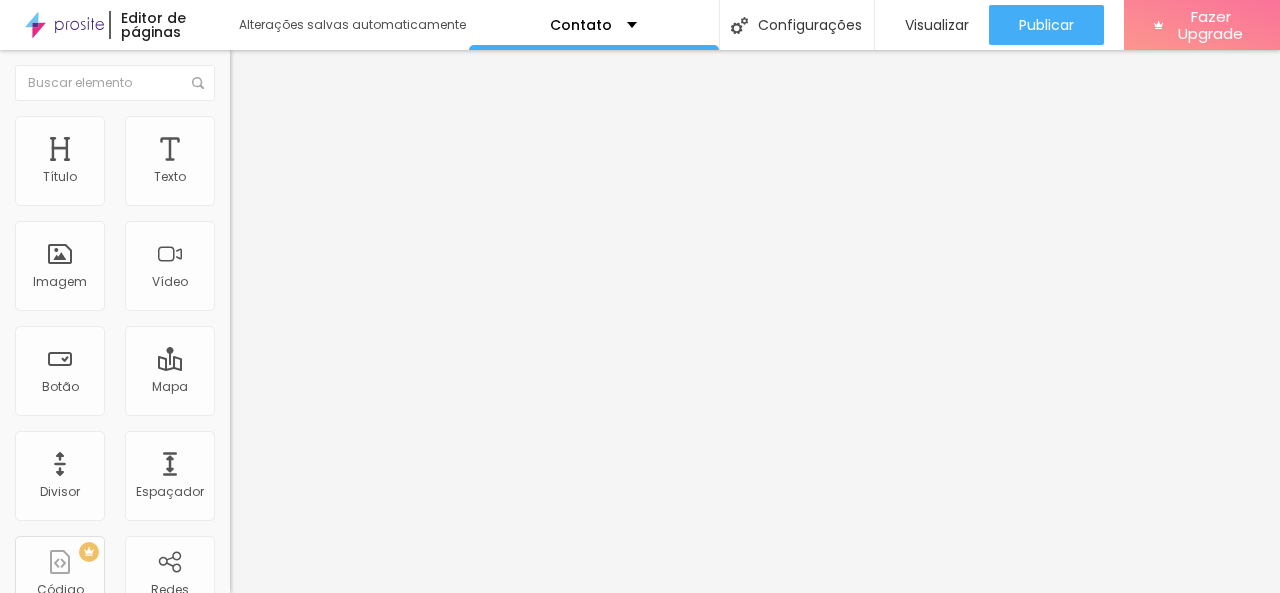 scroll, scrollTop: 0, scrollLeft: 0, axis: both 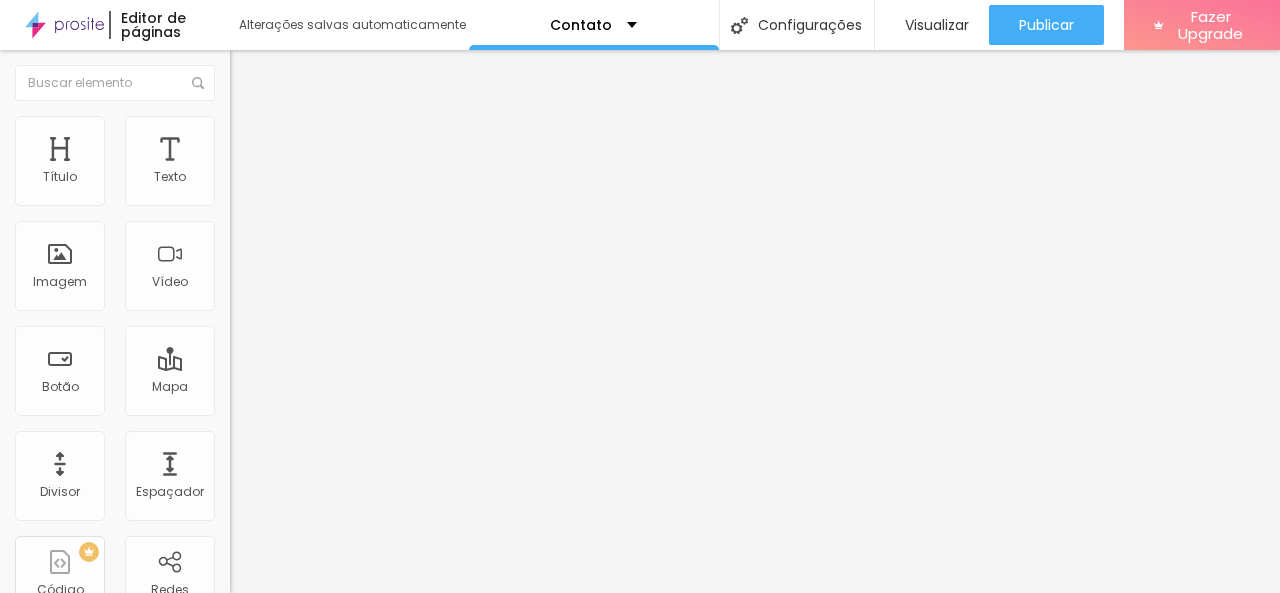 click on "https://" at bounding box center (350, 690) 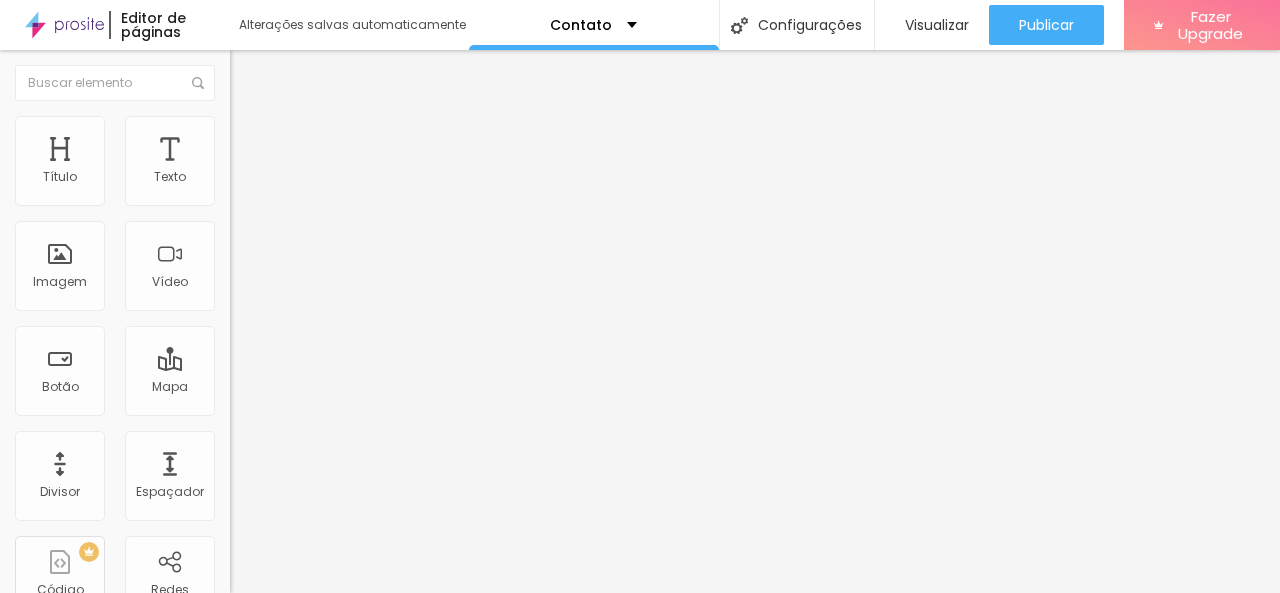 click on "WhatsApp" at bounding box center (89, 900) 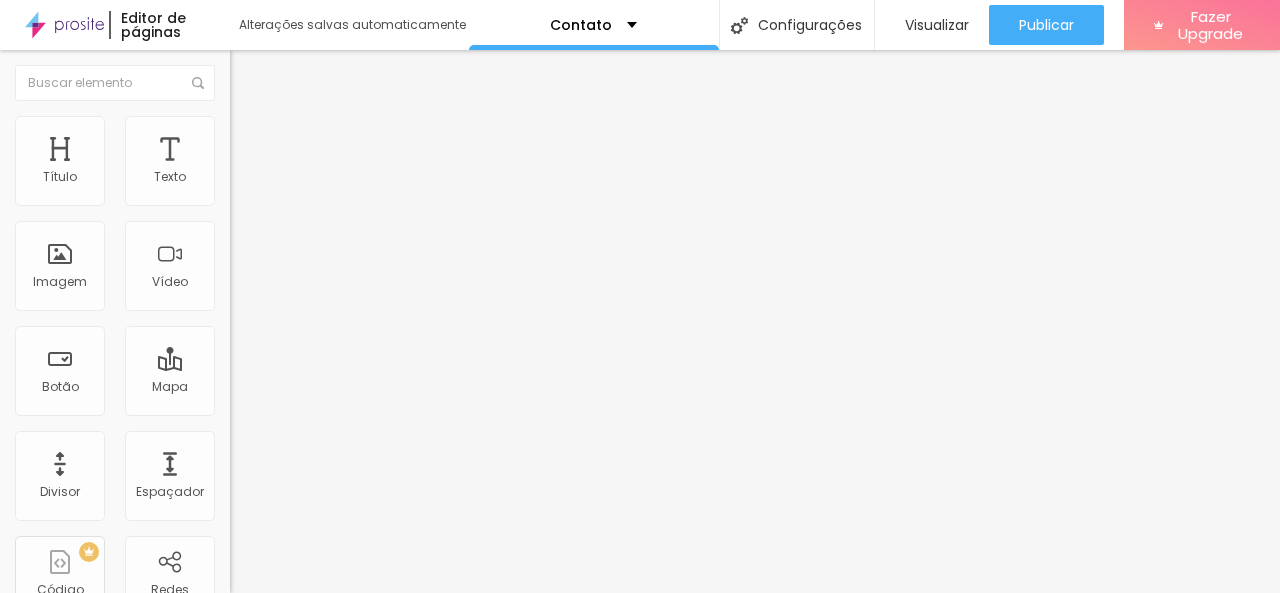 click on "https://" at bounding box center (350, 1297) 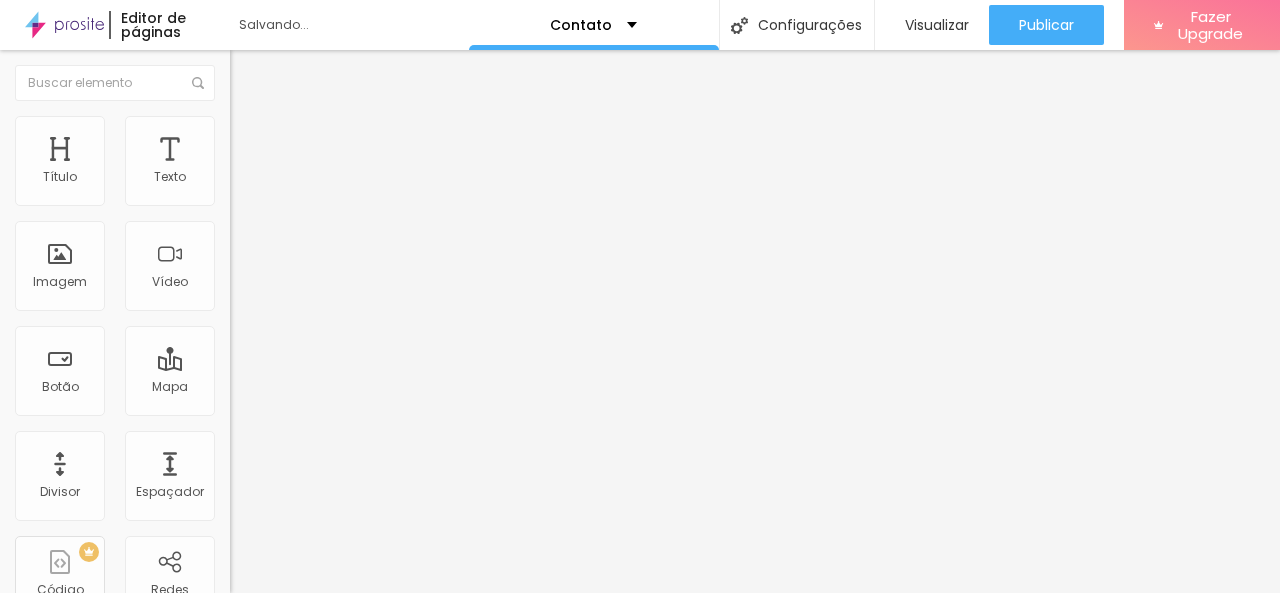 type on "20" 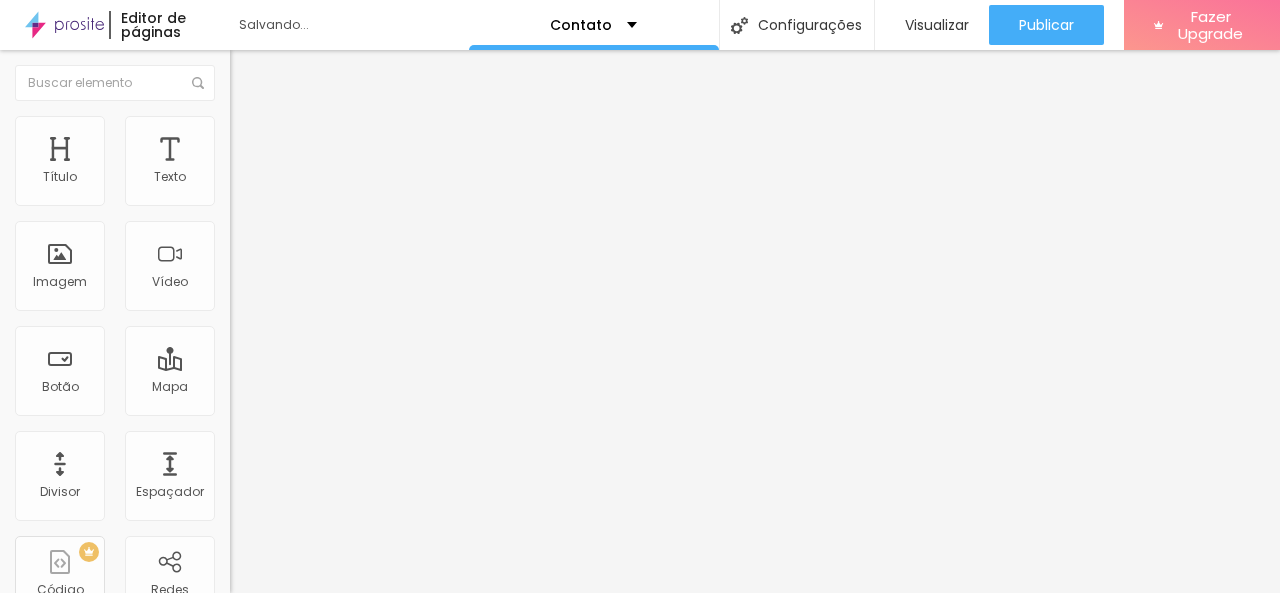 type on "20" 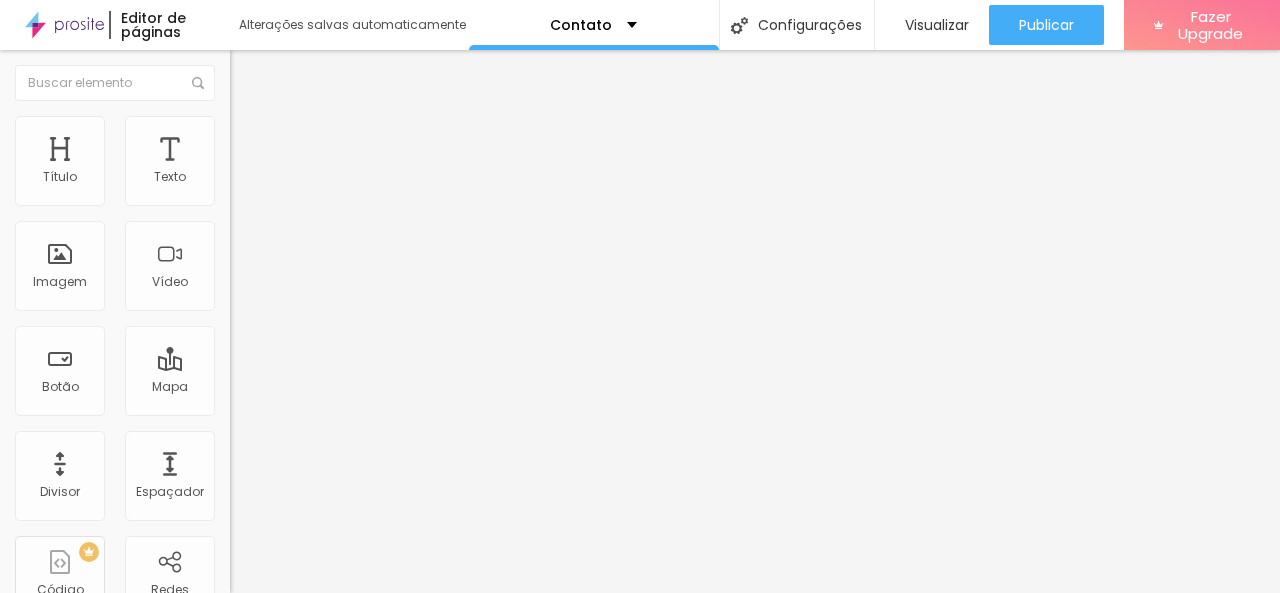 type on "18" 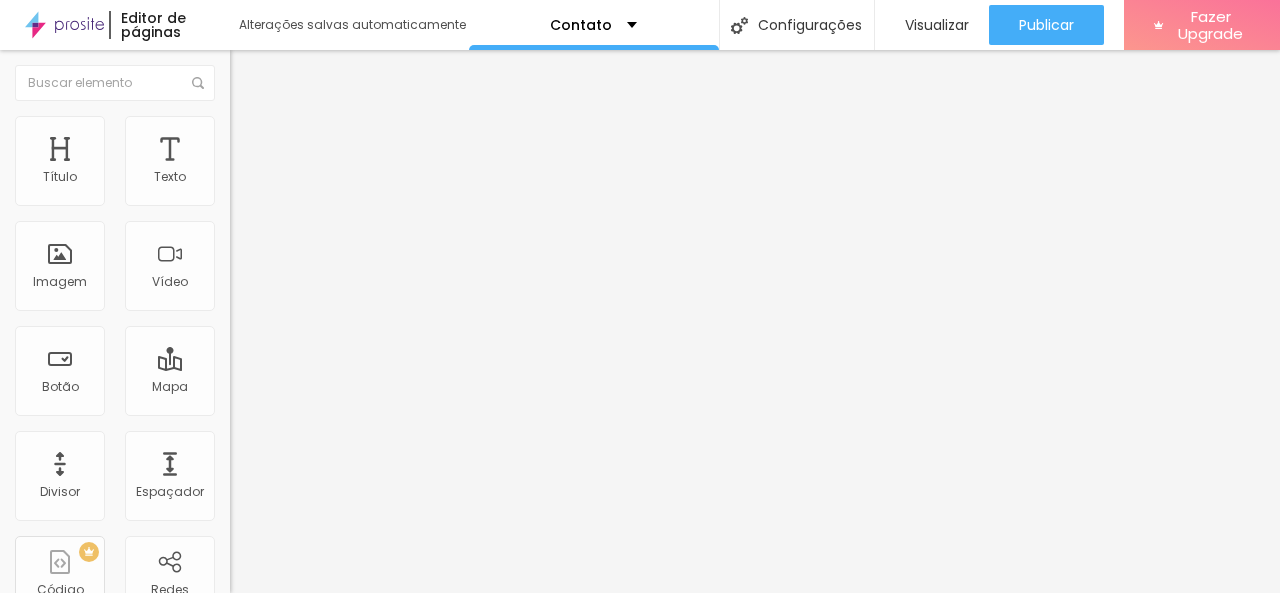 type on "15" 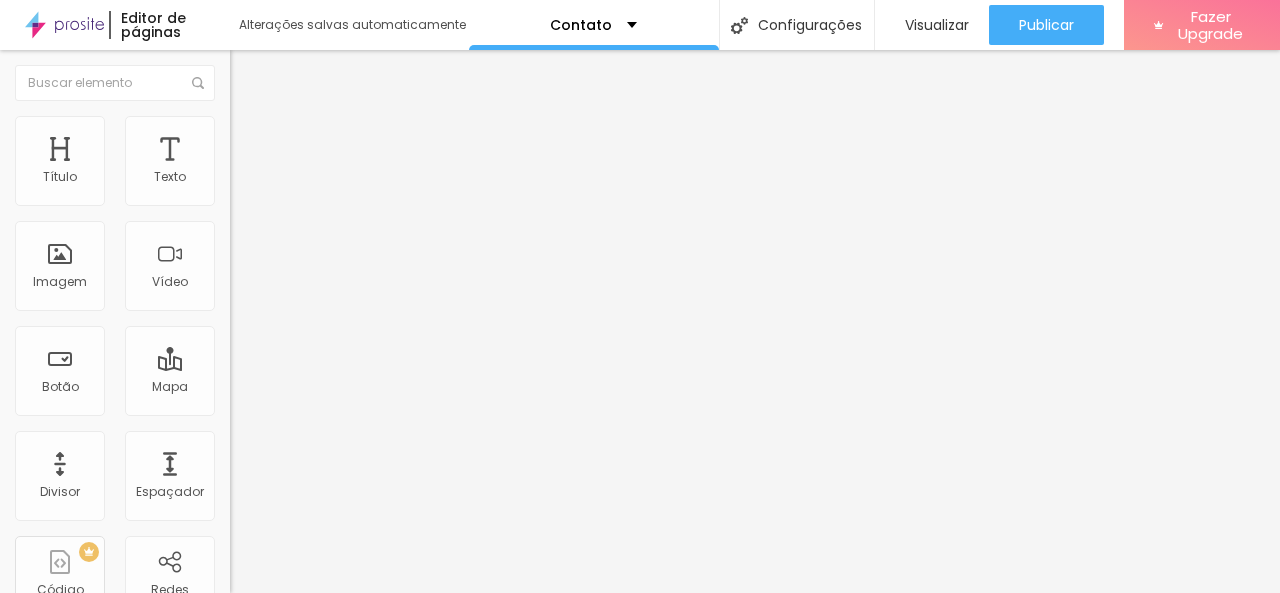 type on "14" 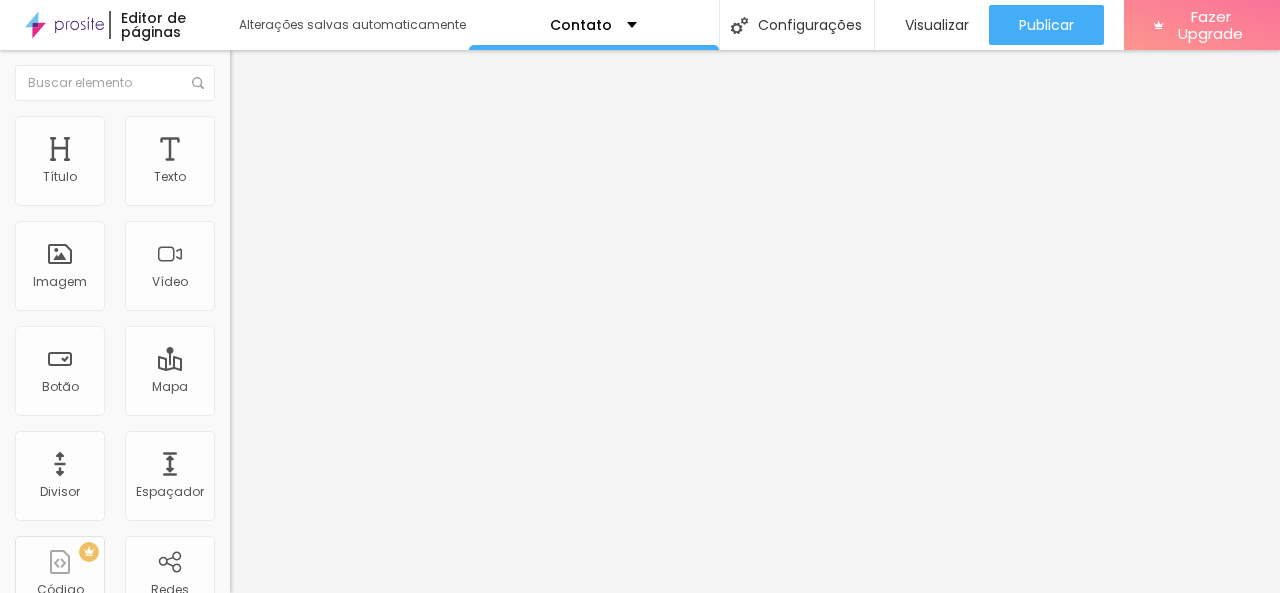 type on "9" 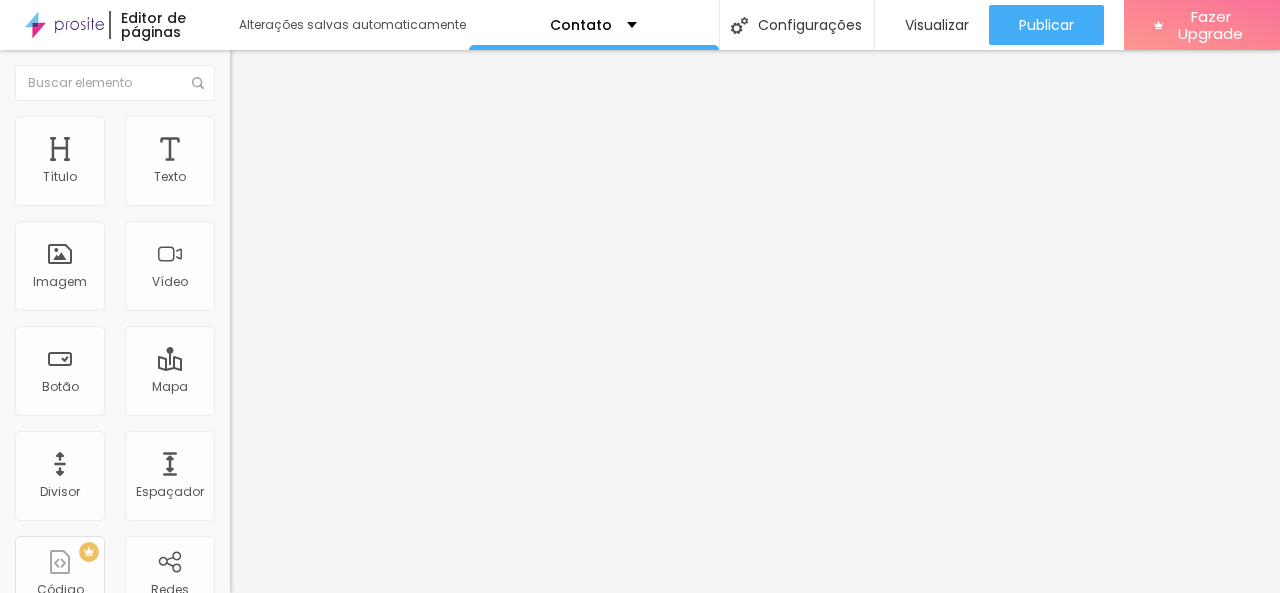 type on "9" 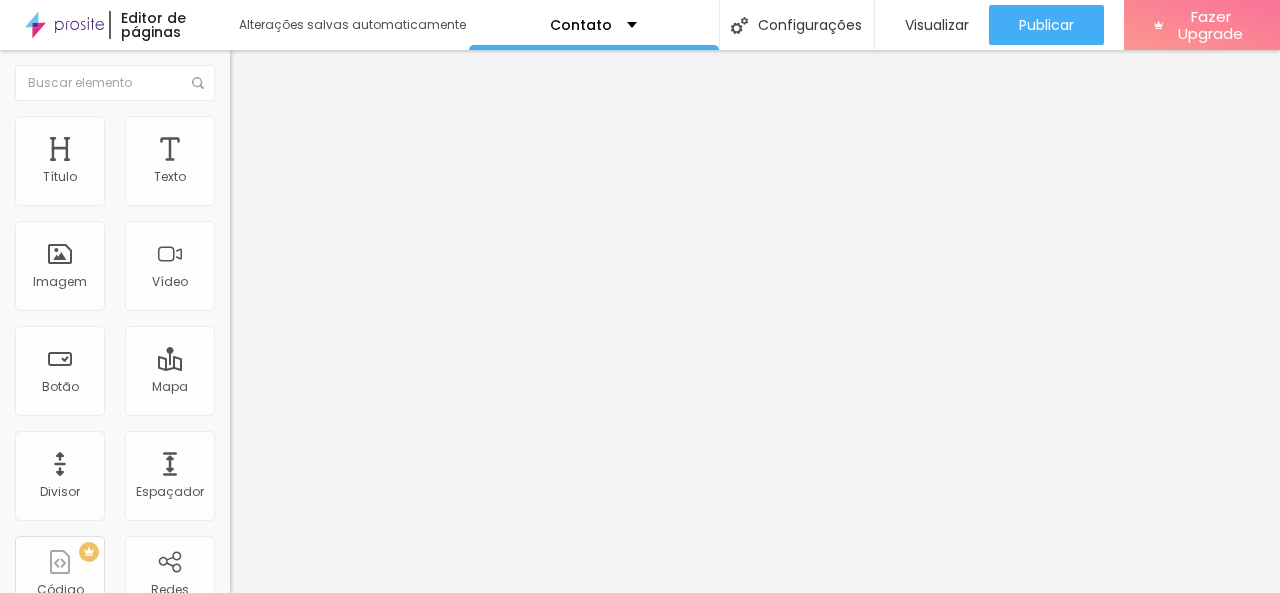 type on "31" 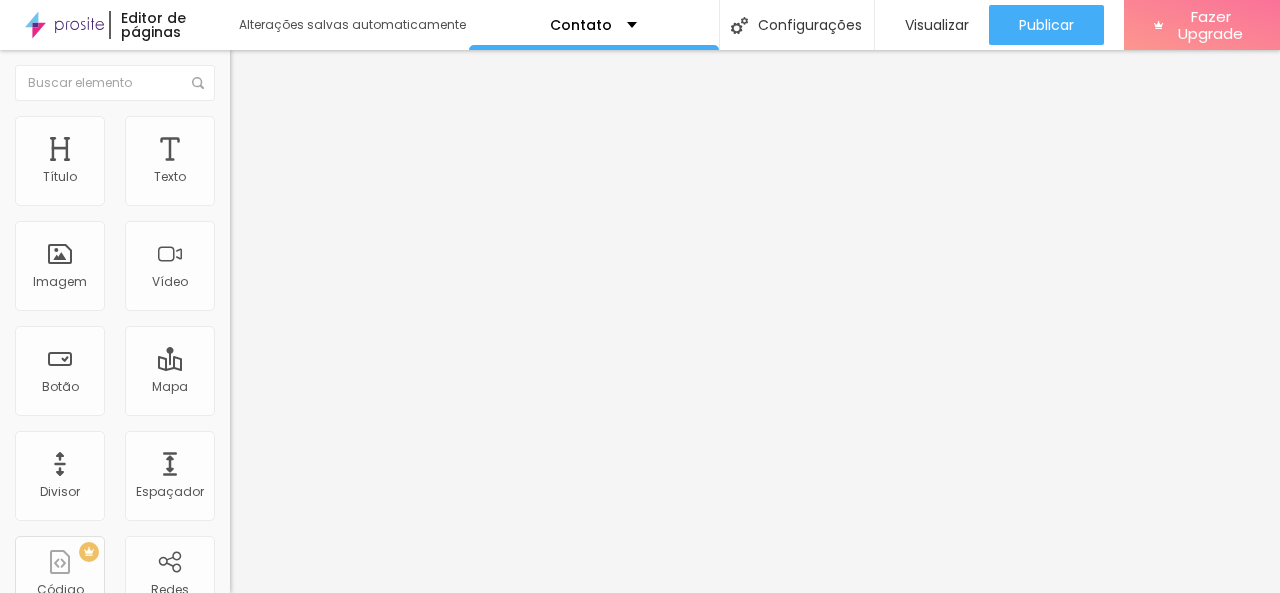 type on "30" 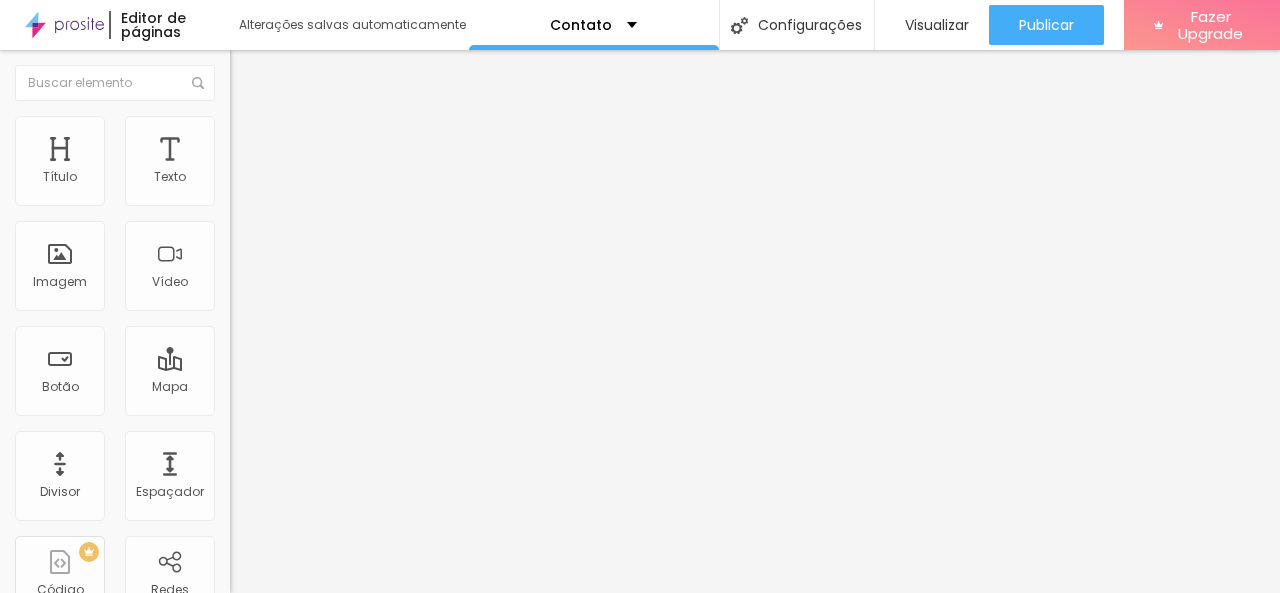 drag, startPoint x: 98, startPoint y: 209, endPoint x: 137, endPoint y: 217, distance: 39.812057 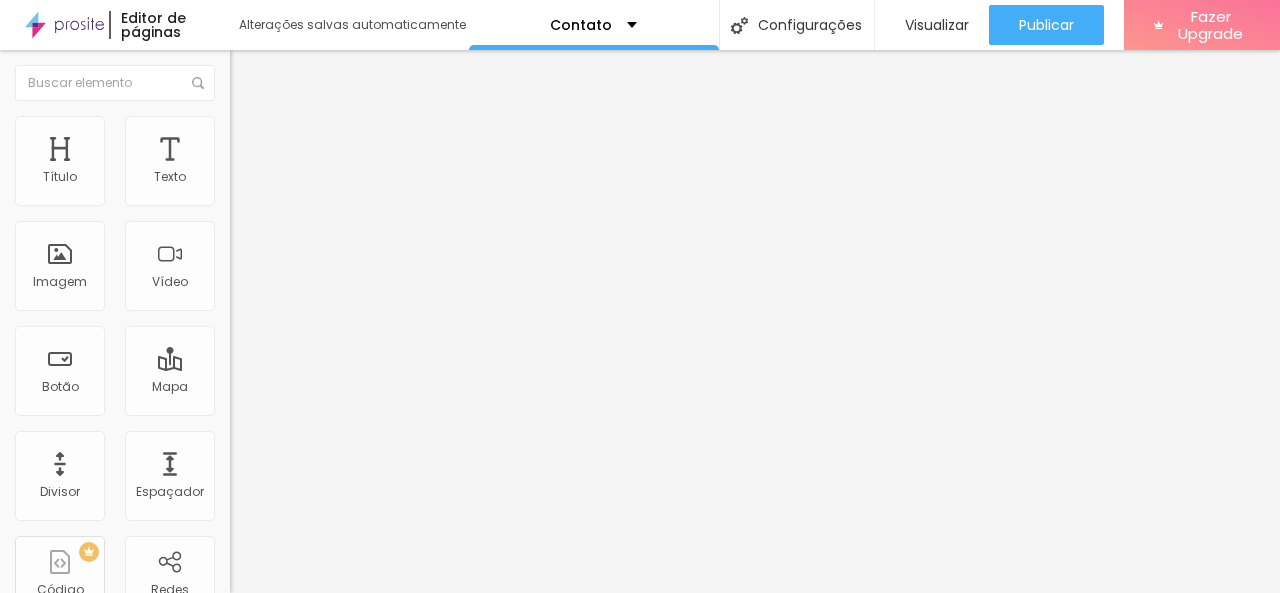 type on "30" 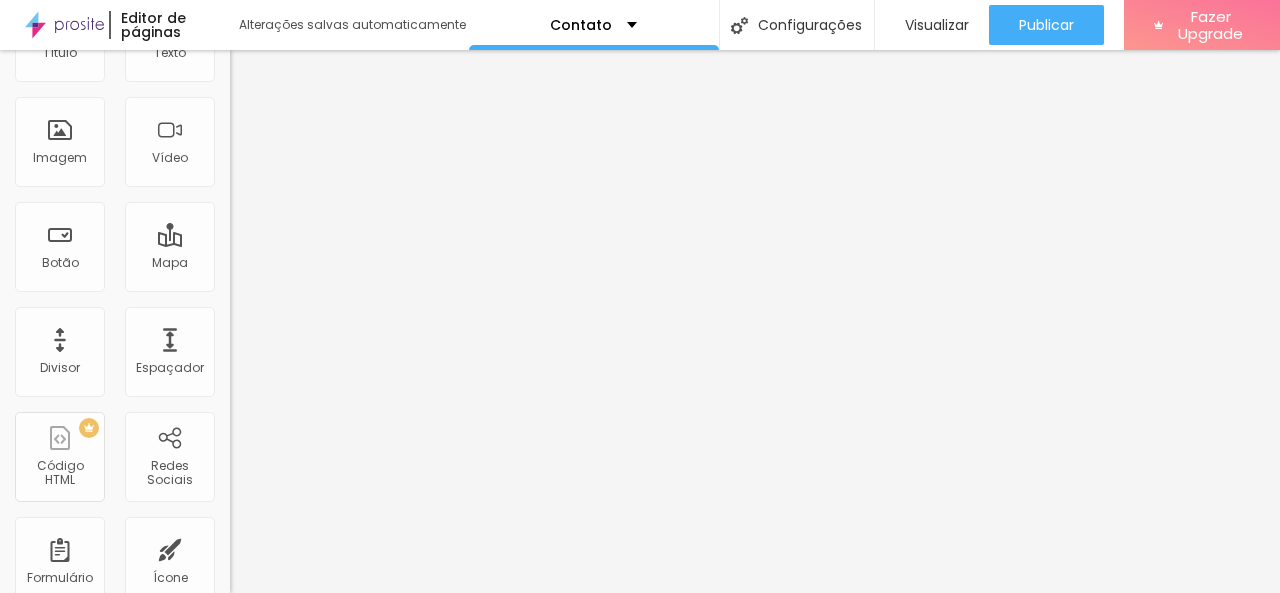 scroll, scrollTop: 158, scrollLeft: 0, axis: vertical 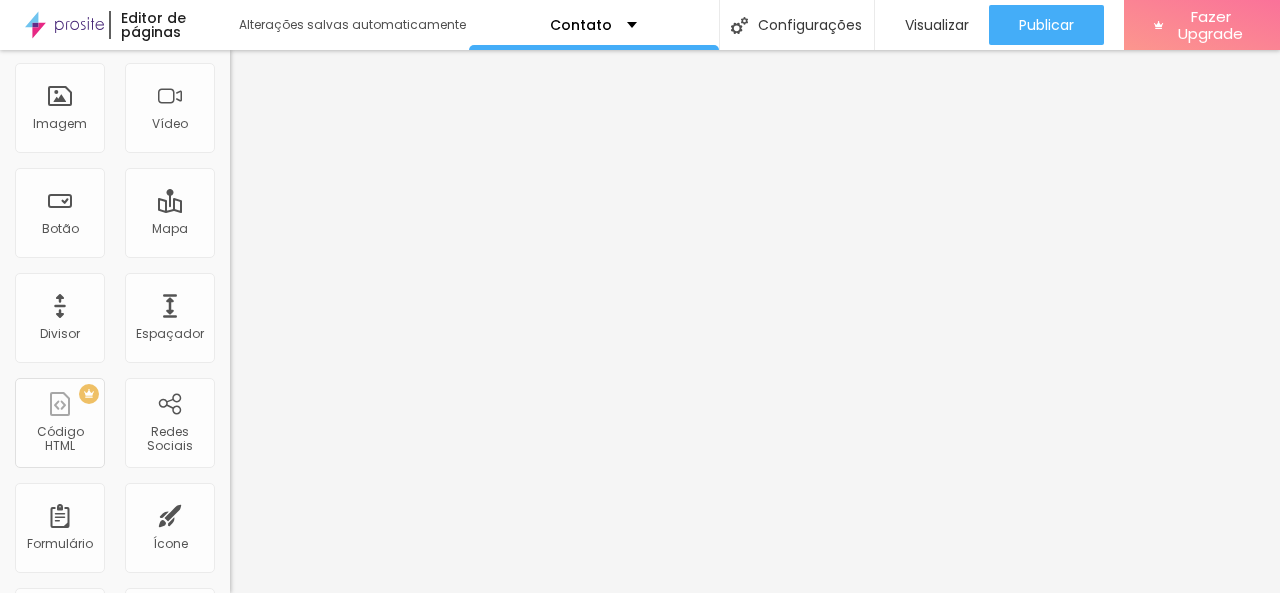 click on "CSS Customizado Espaco para usuários avançados poderem personalizar elementos com css. Veja nosso tutorial abaixo: Tutorial 0   caracteres 1 Insira seu código aqui XXXXXXXXXXXXXXXXXXXXXXXXXXXXXXXXXXXXXXXXXXXXXXXXXX" at bounding box center (345, 783) 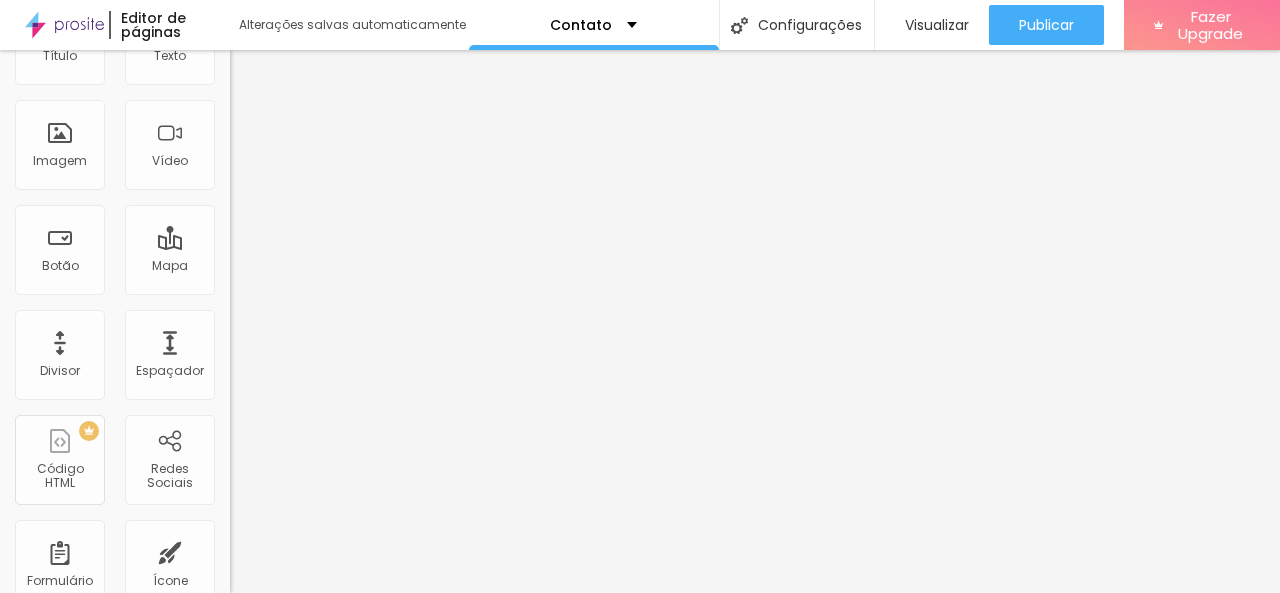 scroll, scrollTop: 0, scrollLeft: 0, axis: both 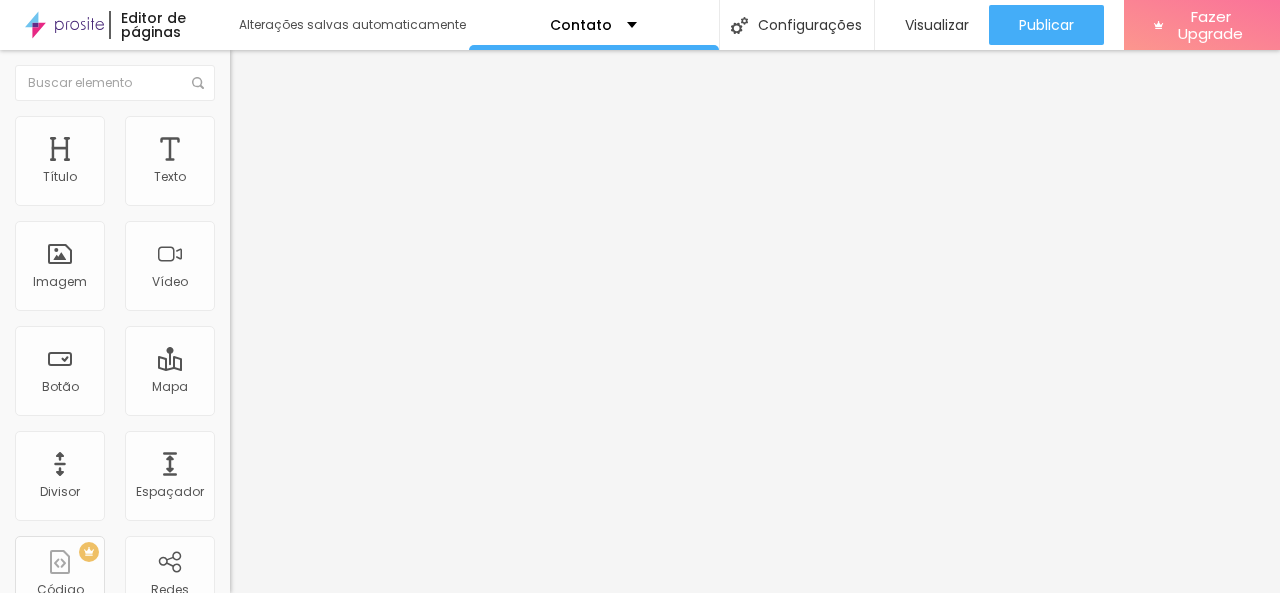 click at bounding box center [239, 105] 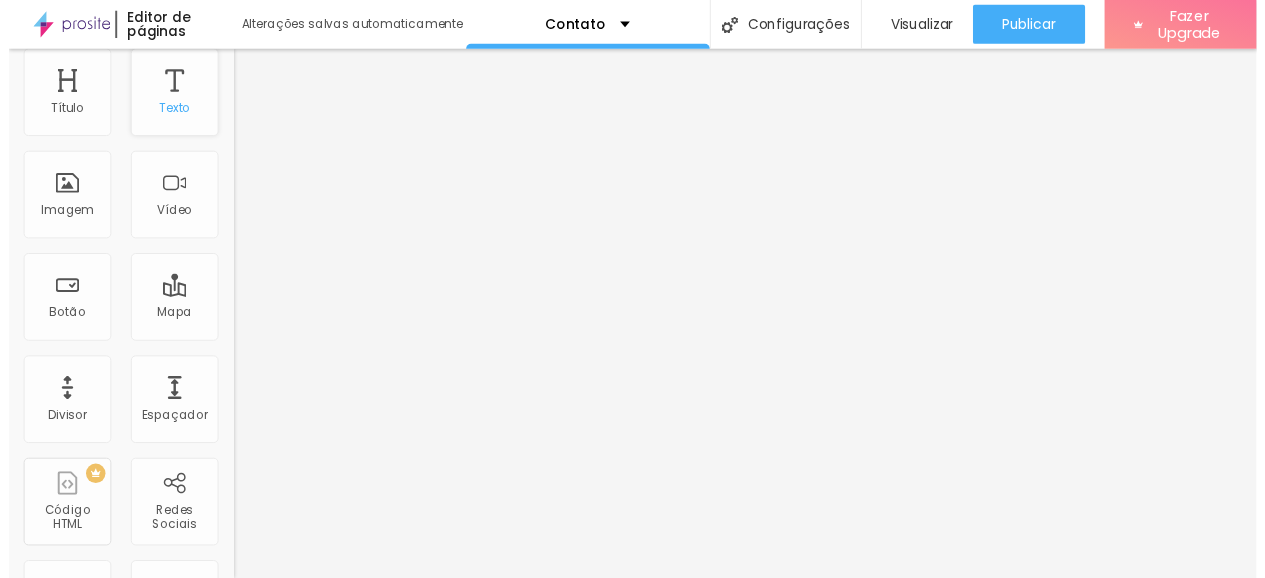 scroll, scrollTop: 0, scrollLeft: 0, axis: both 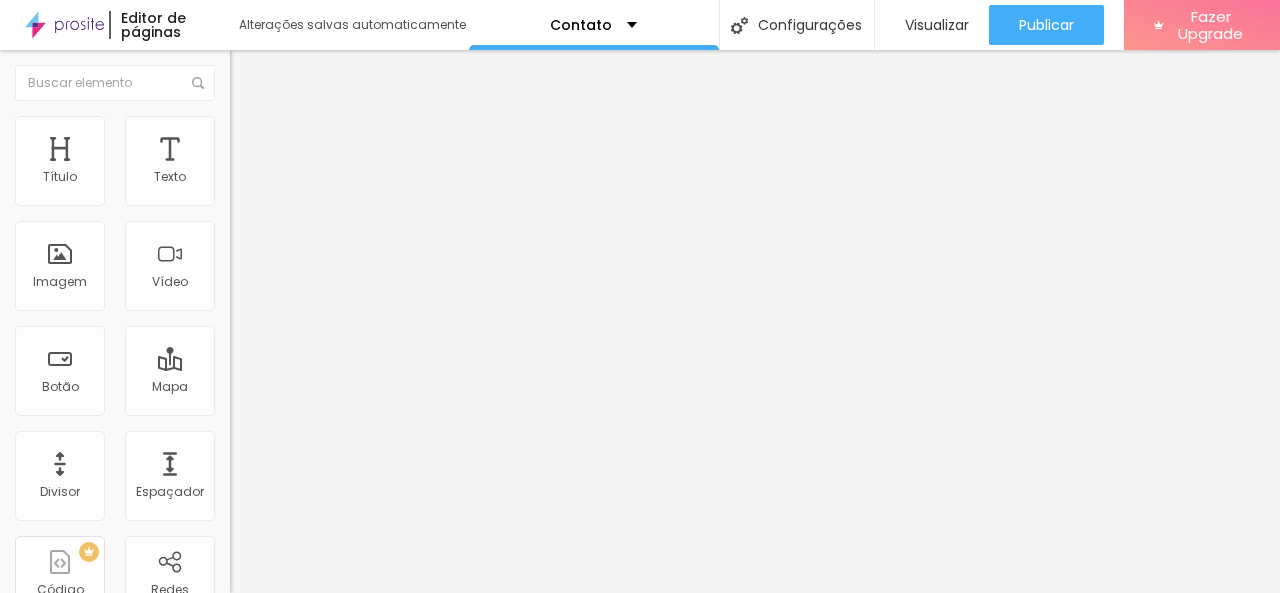 click on "Titulo 2" at bounding box center [262, 178] 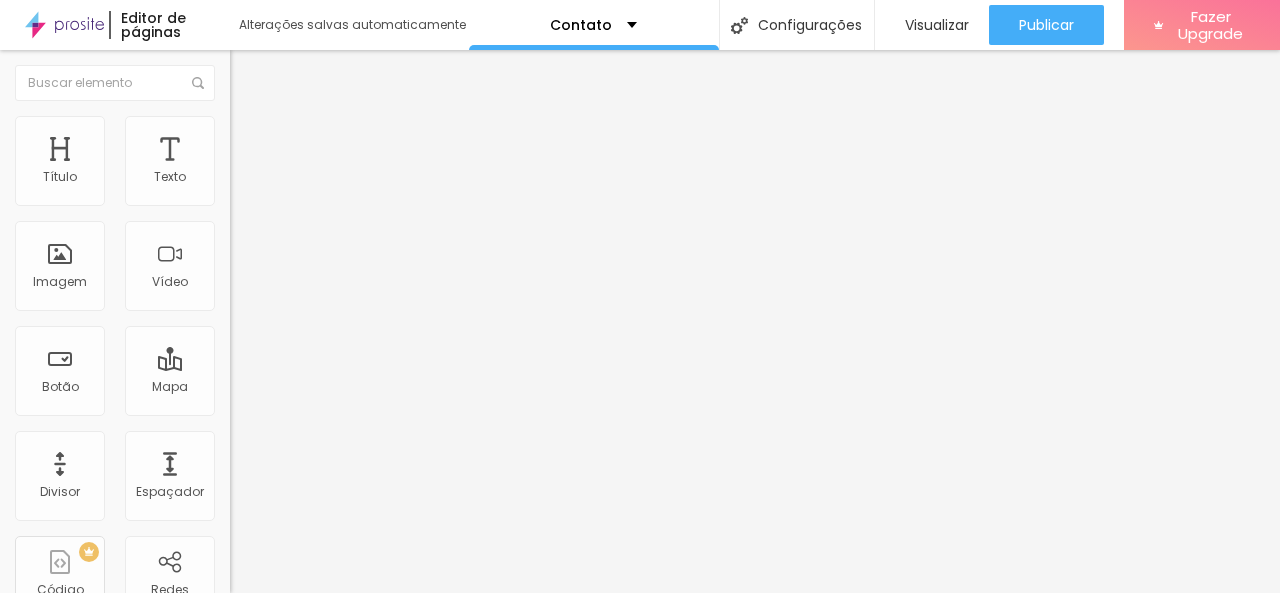 click on "Contato Criar novo formulário" at bounding box center (640, 889) 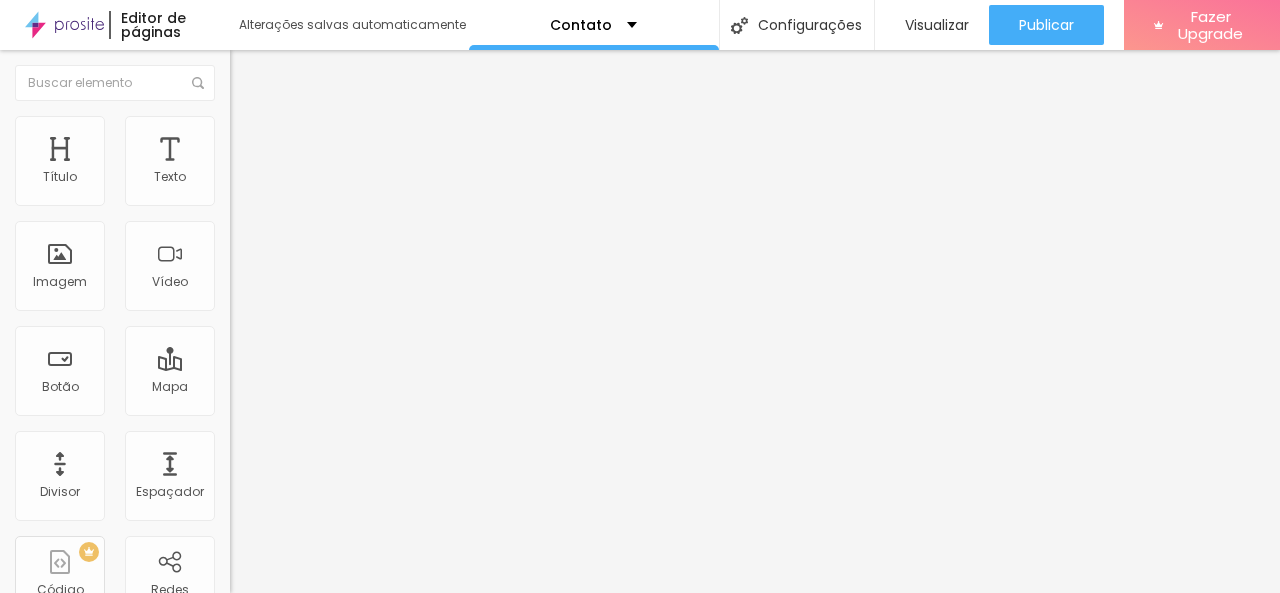 click at bounding box center (239, 125) 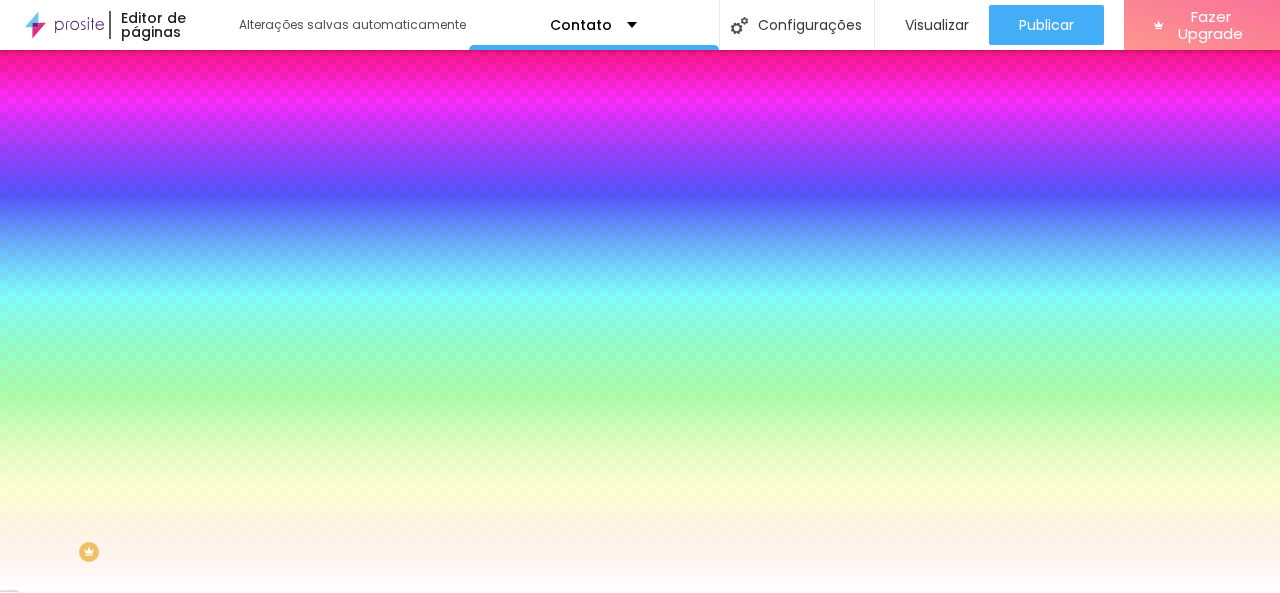 click 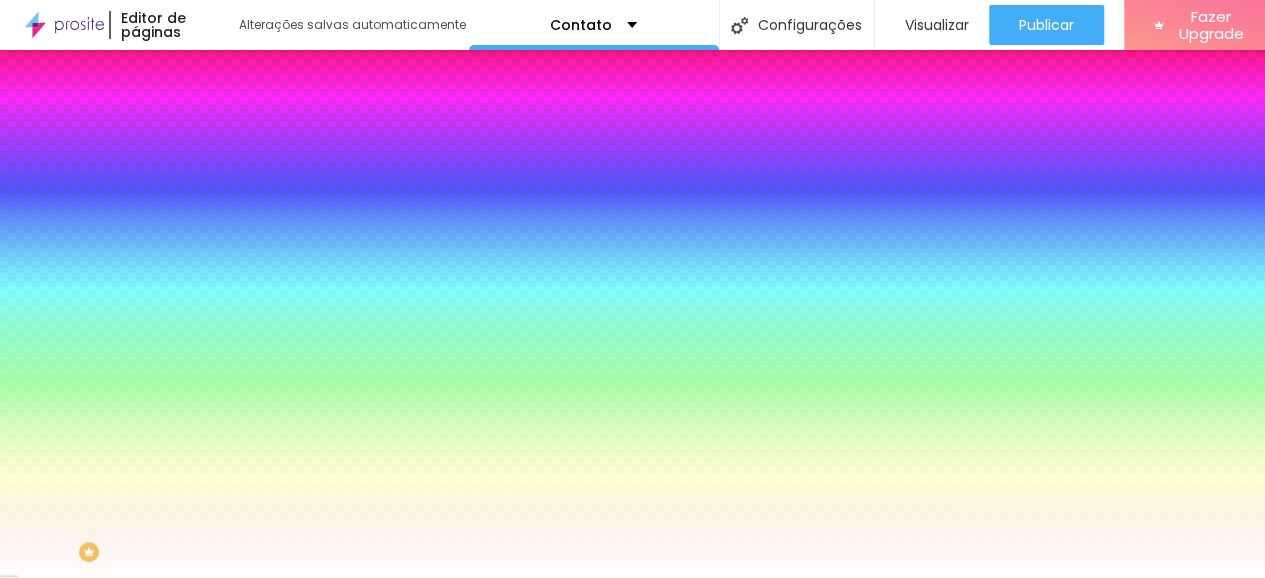 click at bounding box center [632, 3257] 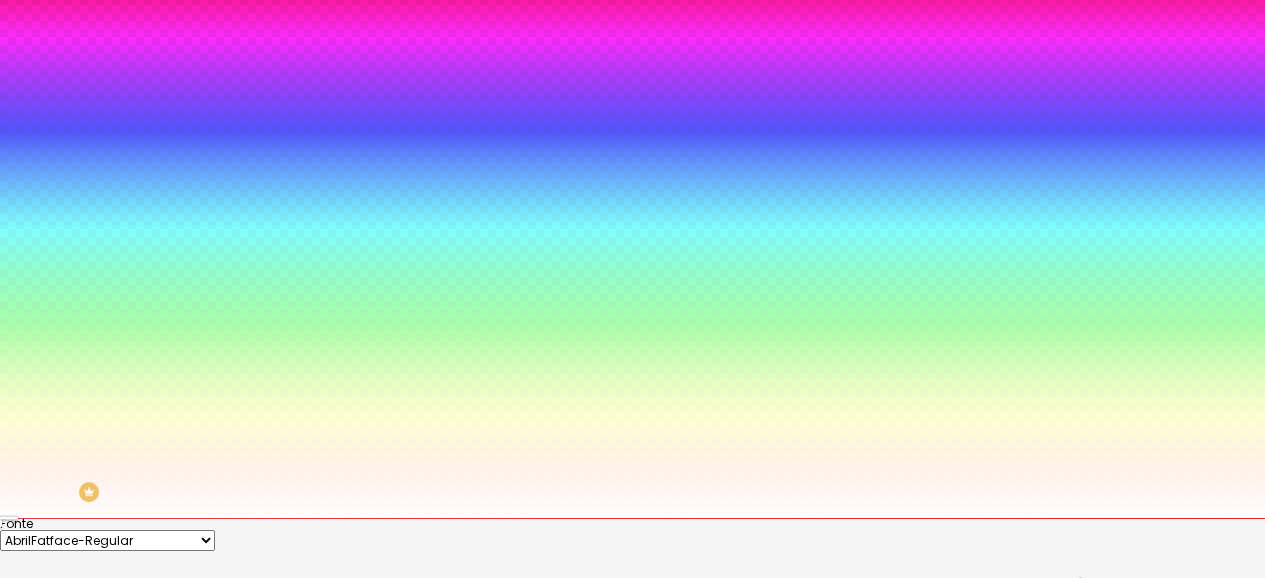 scroll, scrollTop: 61, scrollLeft: 0, axis: vertical 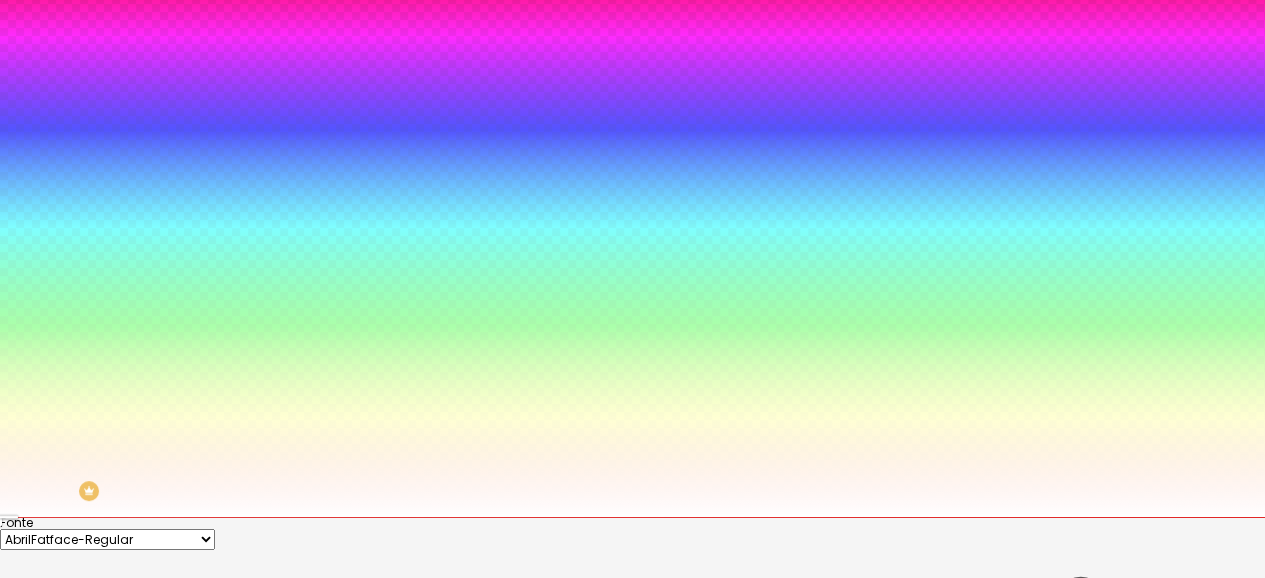 click on "Cor #000000" at bounding box center (632, 3200) 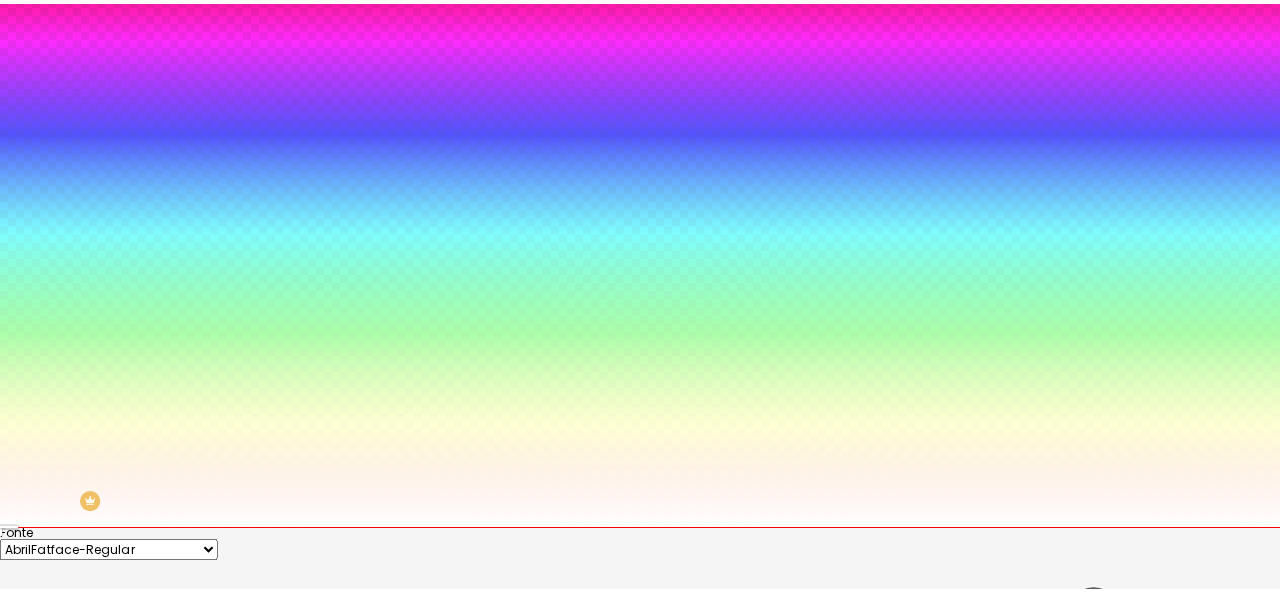scroll, scrollTop: 0, scrollLeft: 0, axis: both 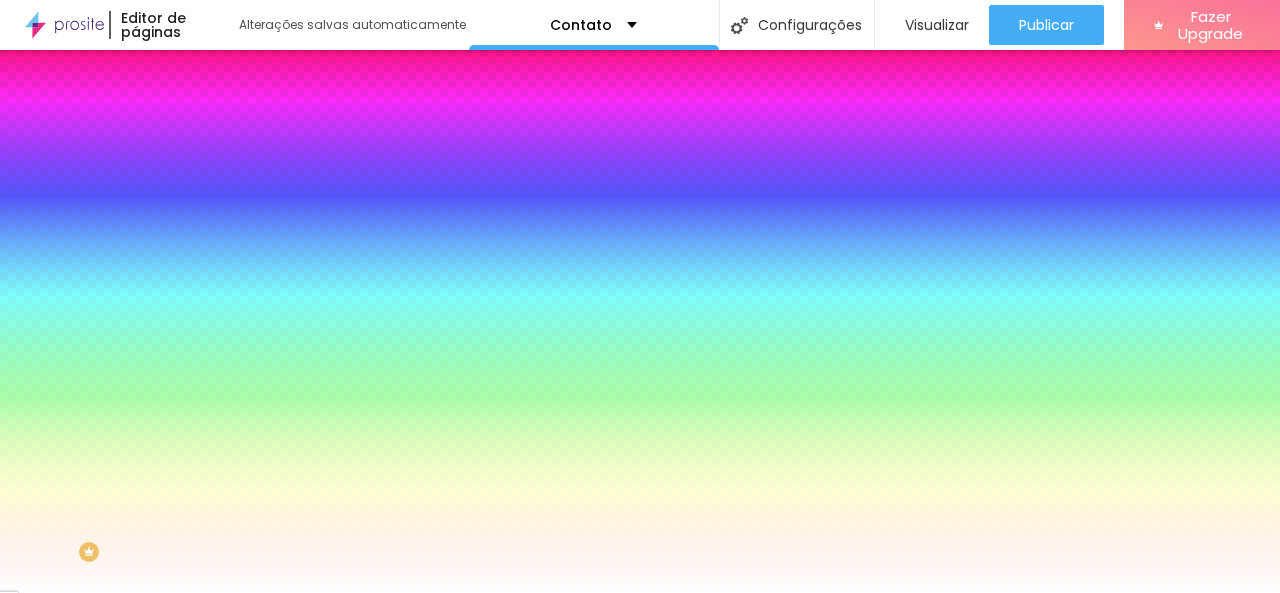 click 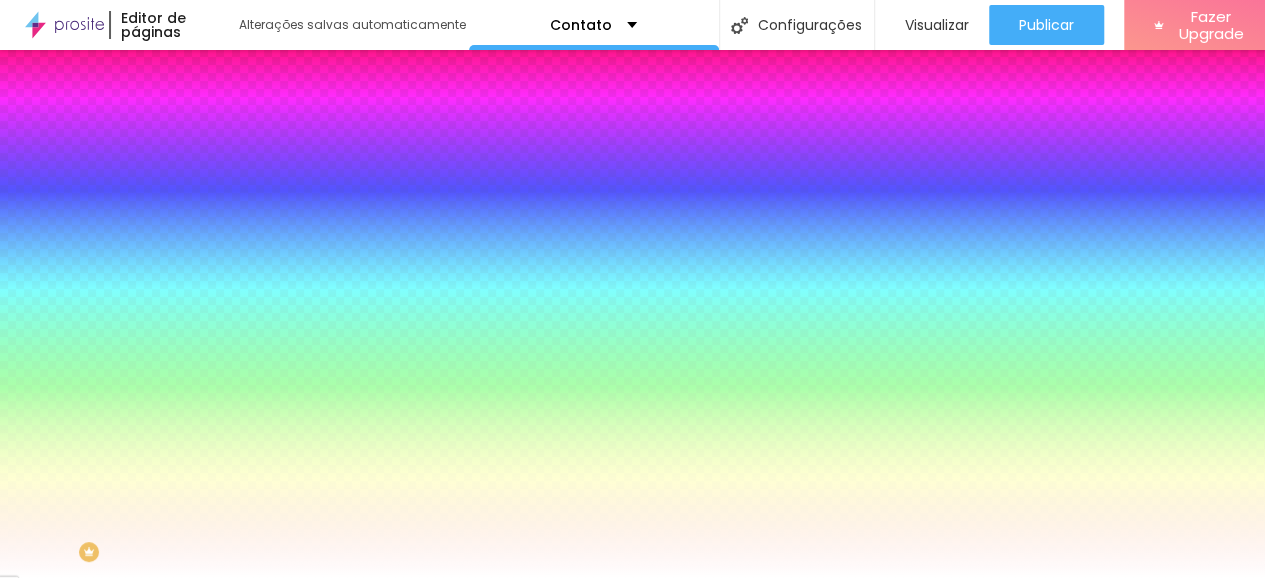 click at bounding box center (632, 578) 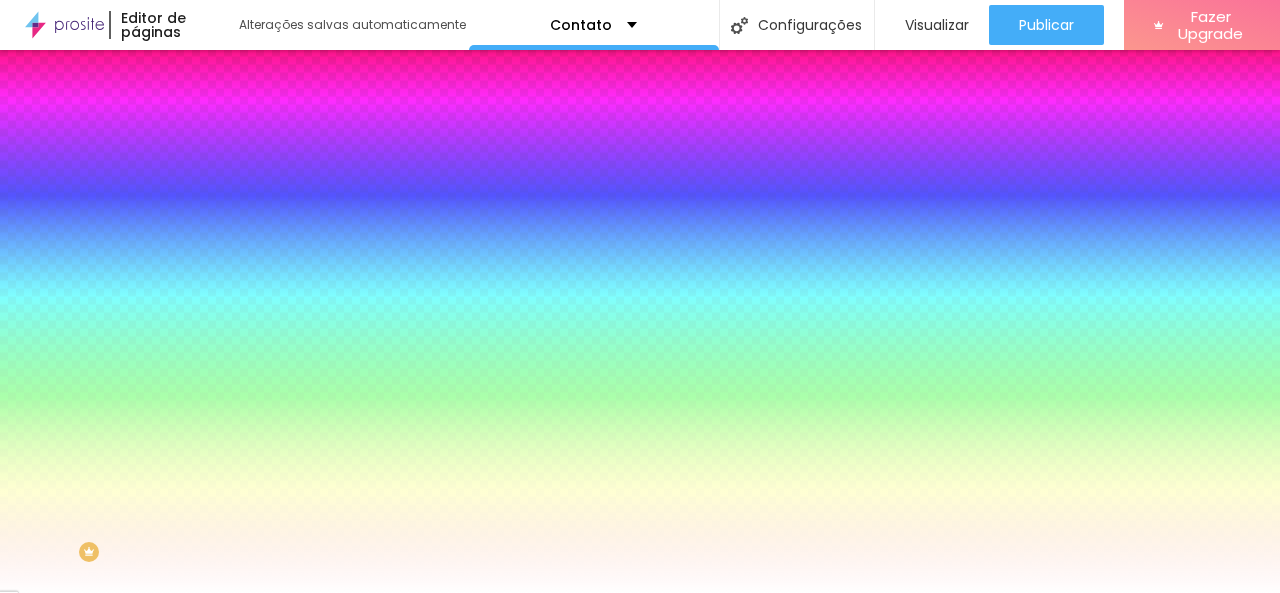 click at bounding box center (244, 268) 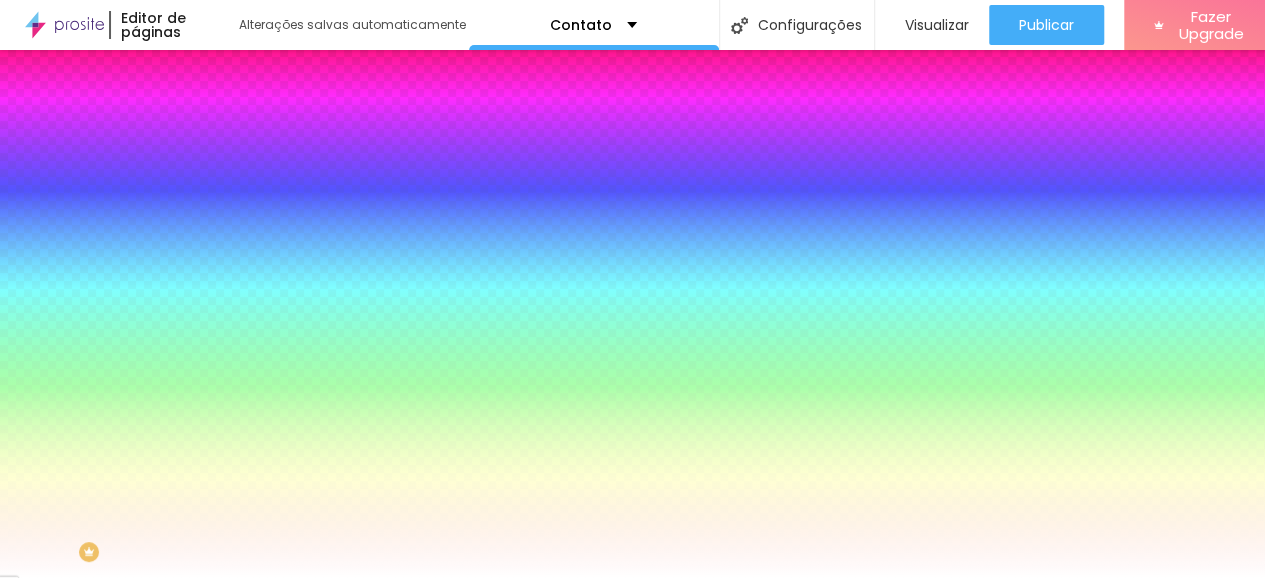 click at bounding box center [632, 578] 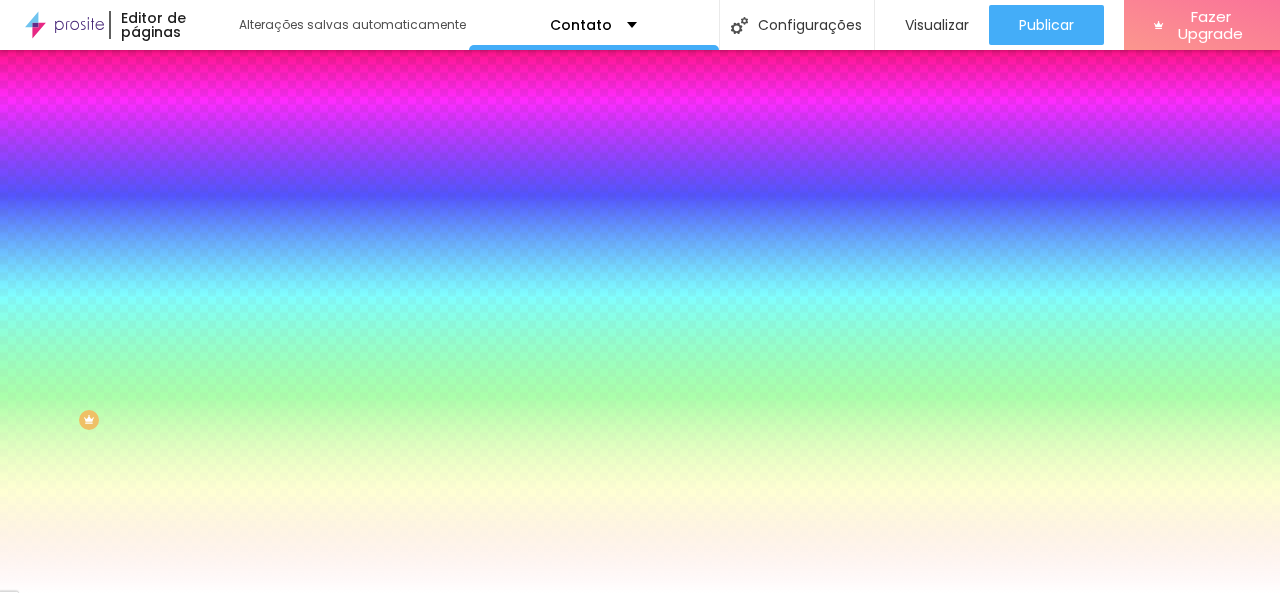 scroll, scrollTop: 0, scrollLeft: 0, axis: both 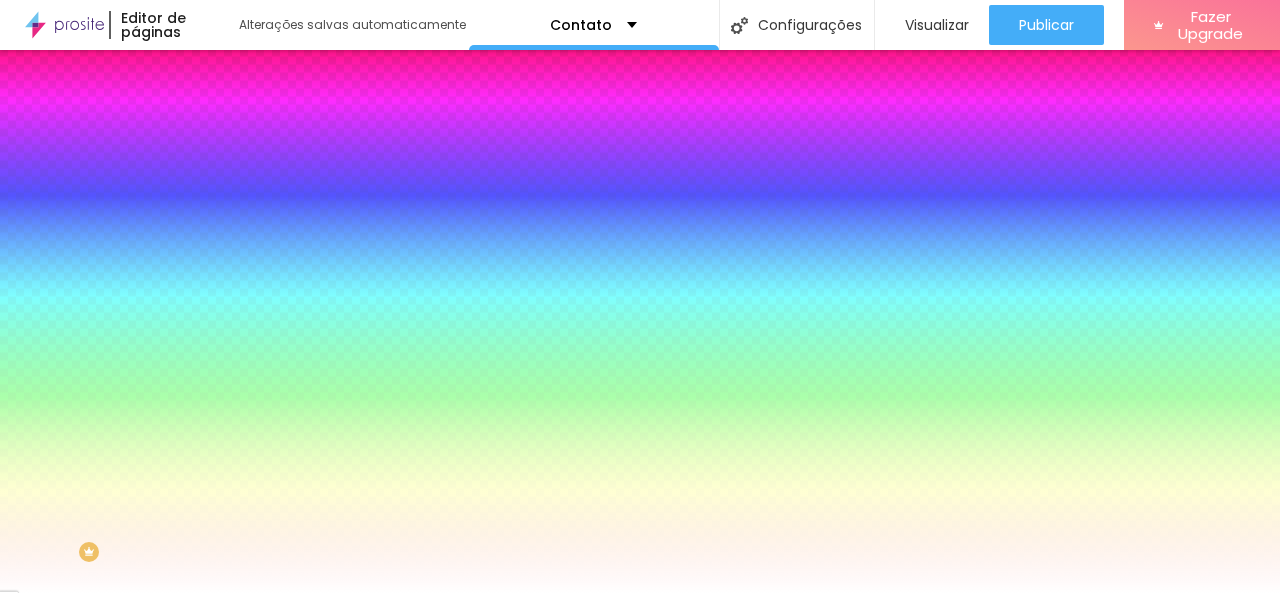 click at bounding box center [253, 73] 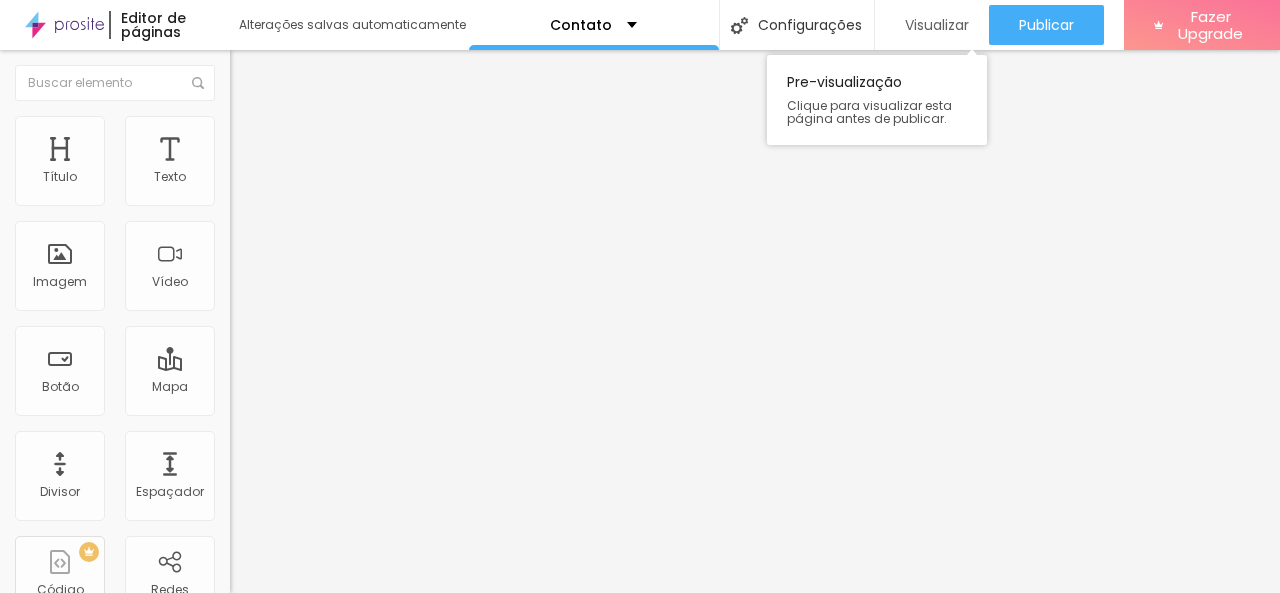 click on "Visualizar" at bounding box center [937, 25] 